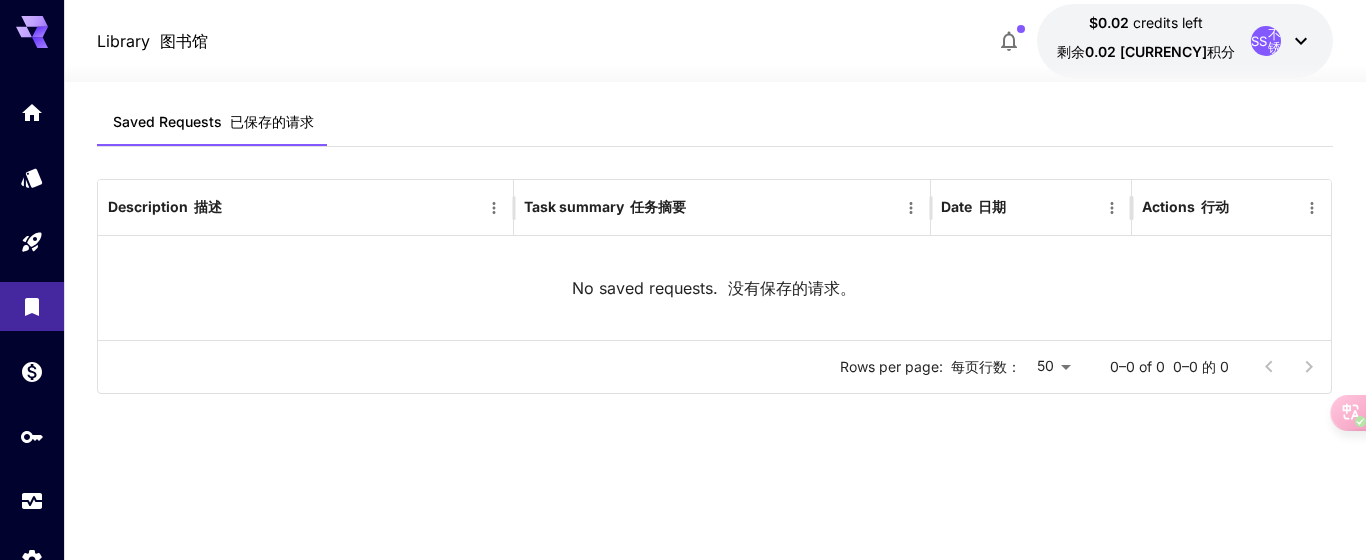 scroll, scrollTop: 0, scrollLeft: 0, axis: both 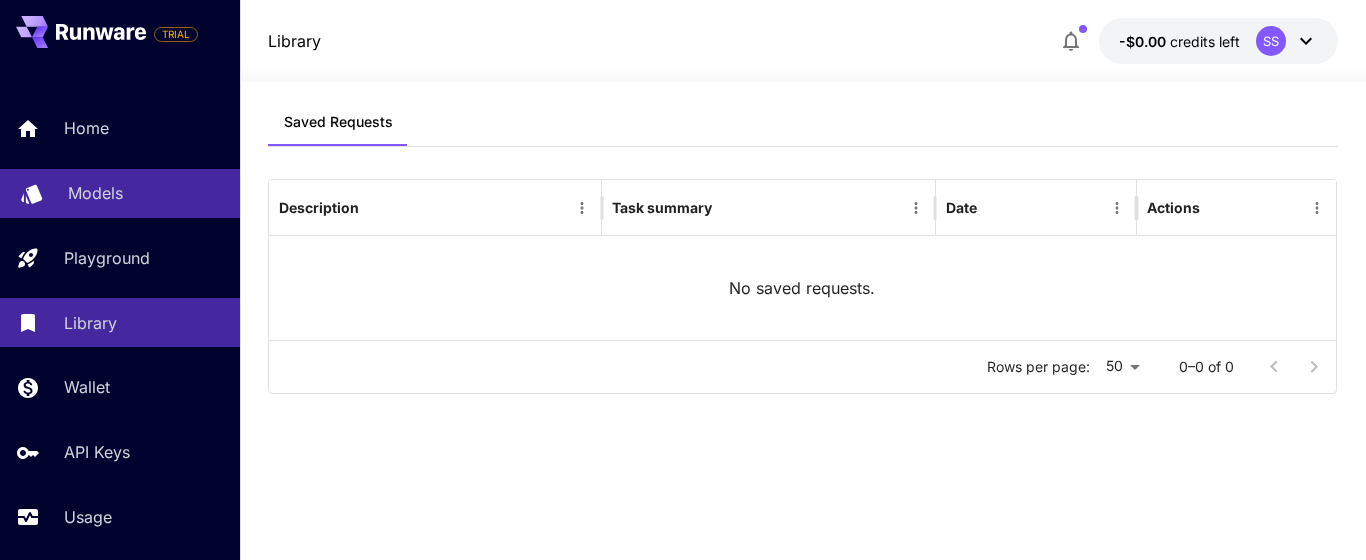 click on "Models" at bounding box center (95, 193) 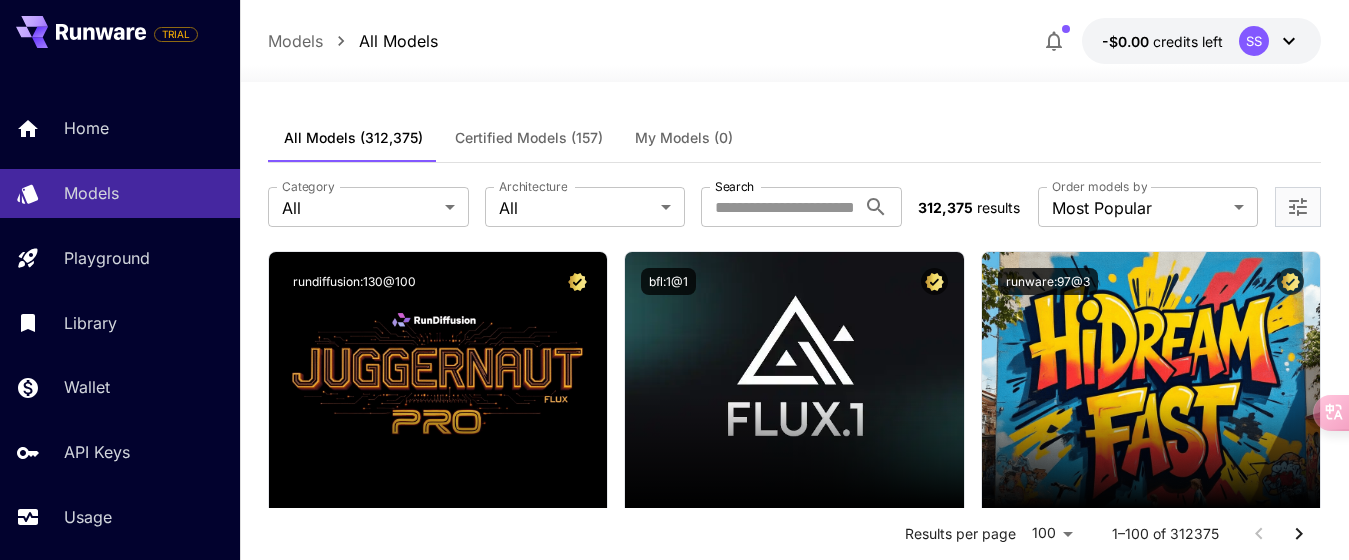click on "Category" at bounding box center (308, 186) 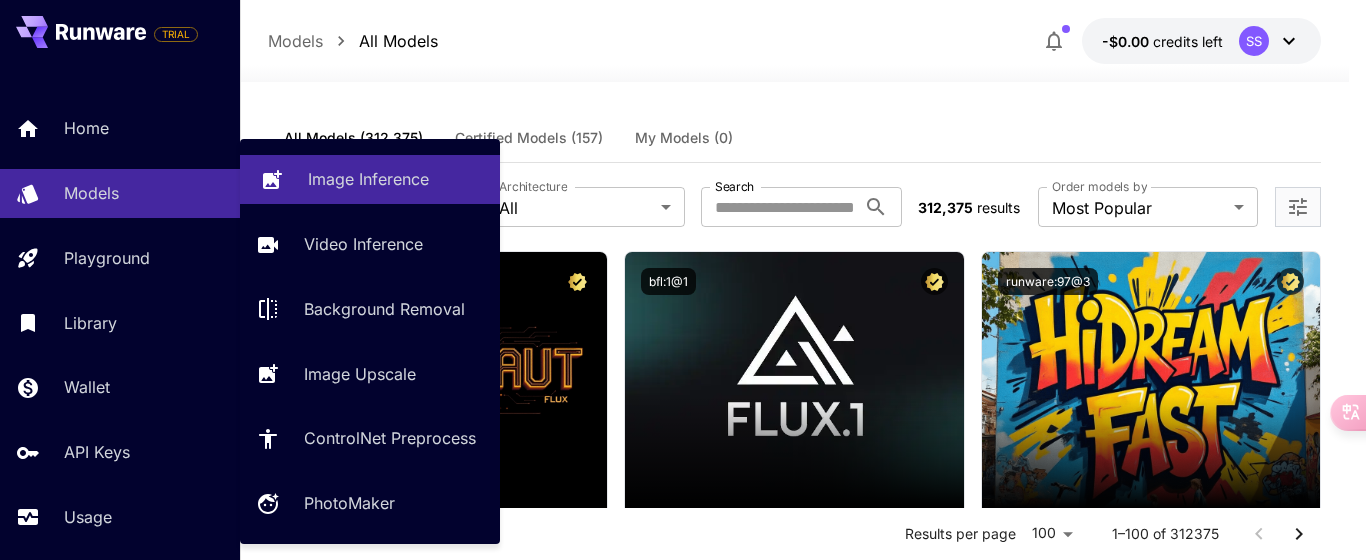 click on "Image Inference" at bounding box center [368, 179] 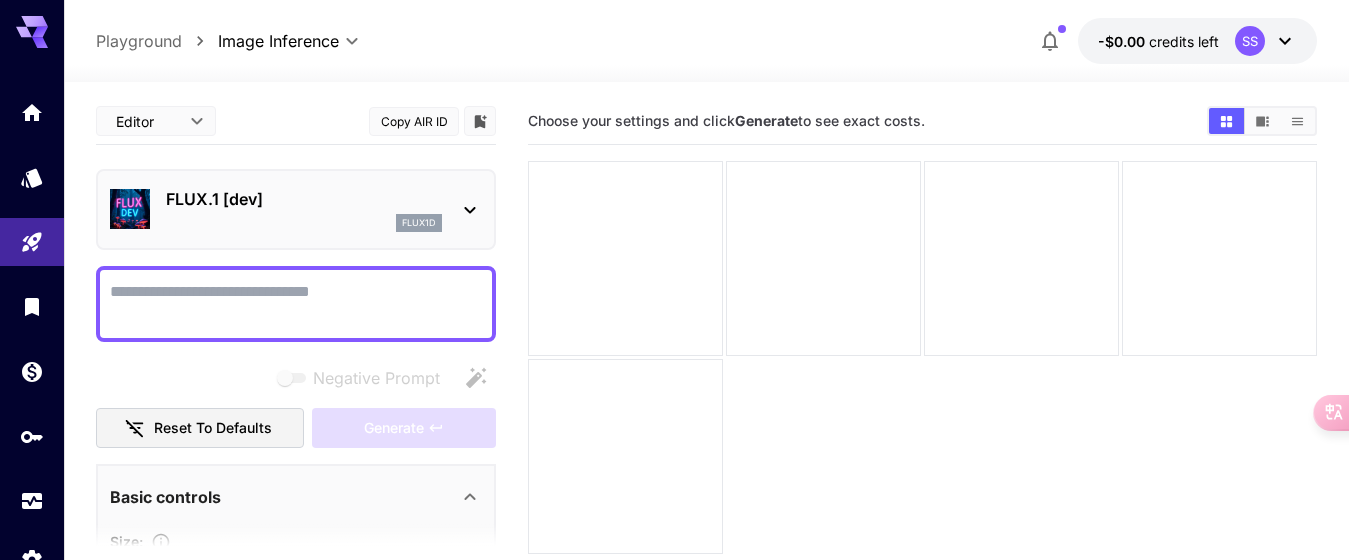 click on "Negative Prompt" at bounding box center (296, 304) 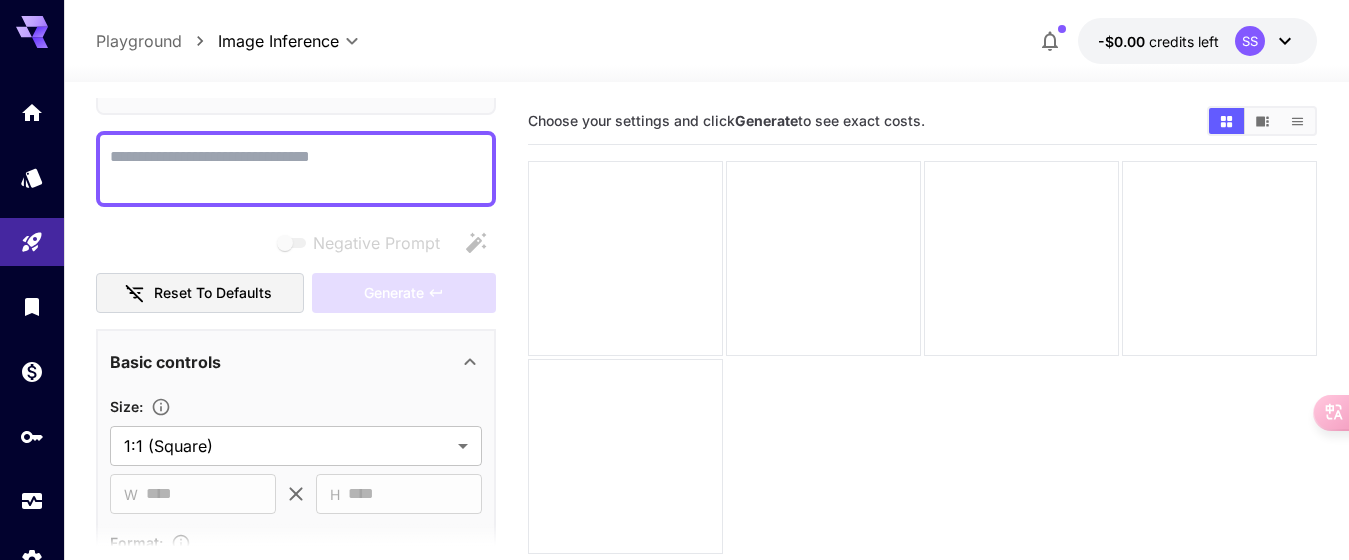 scroll, scrollTop: 100, scrollLeft: 0, axis: vertical 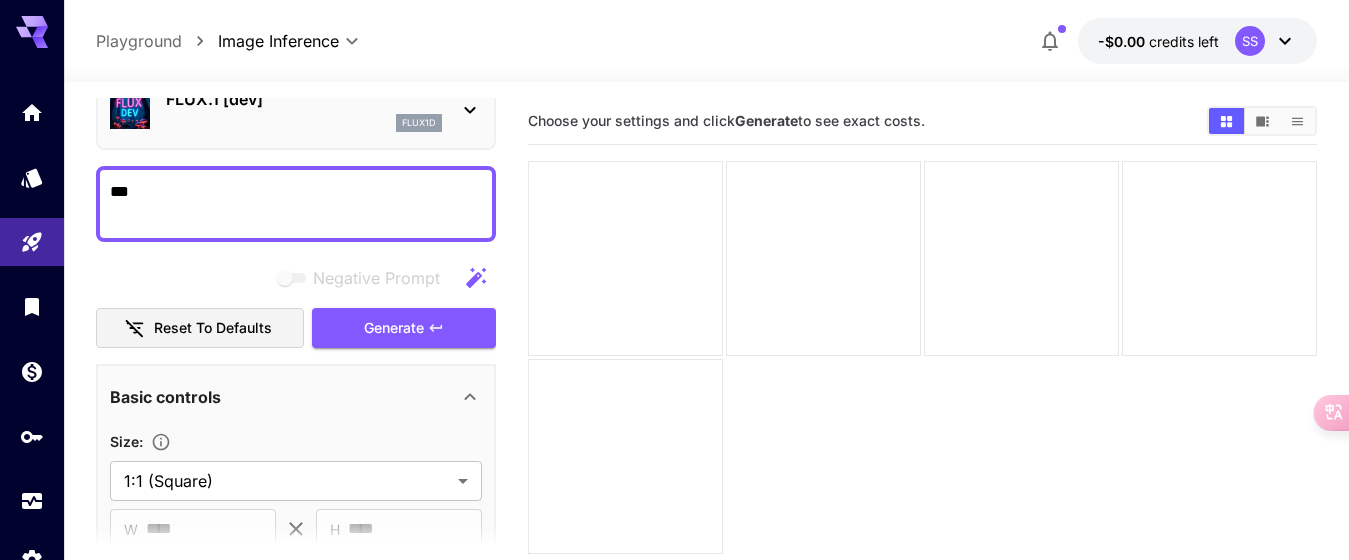 click on "***" at bounding box center (296, 204) 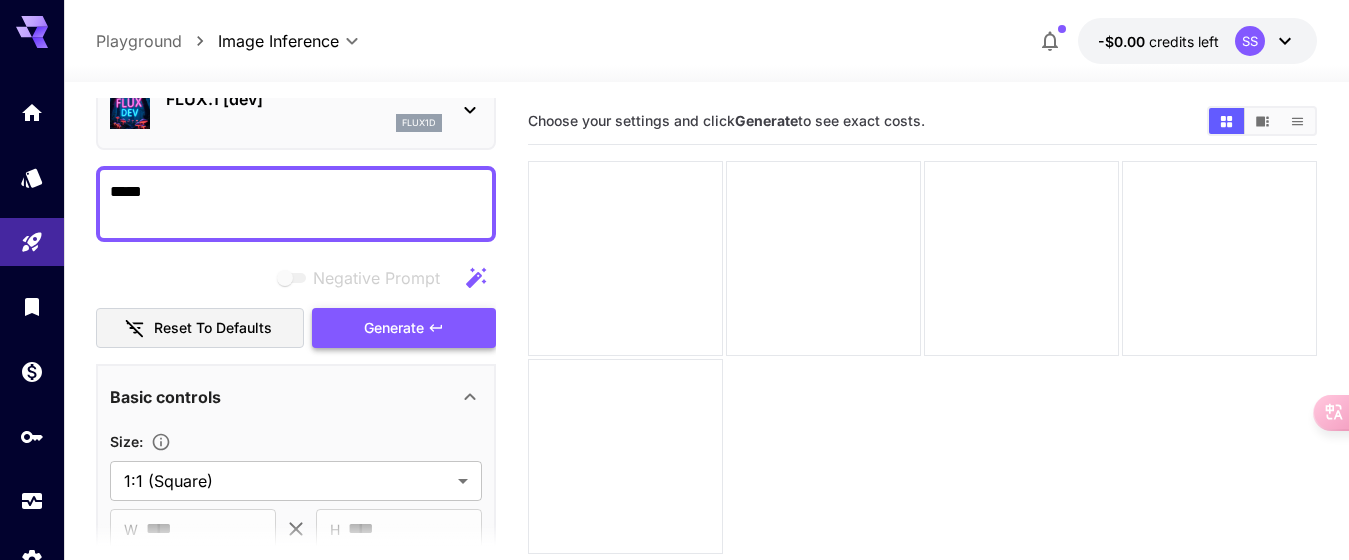 type on "*****" 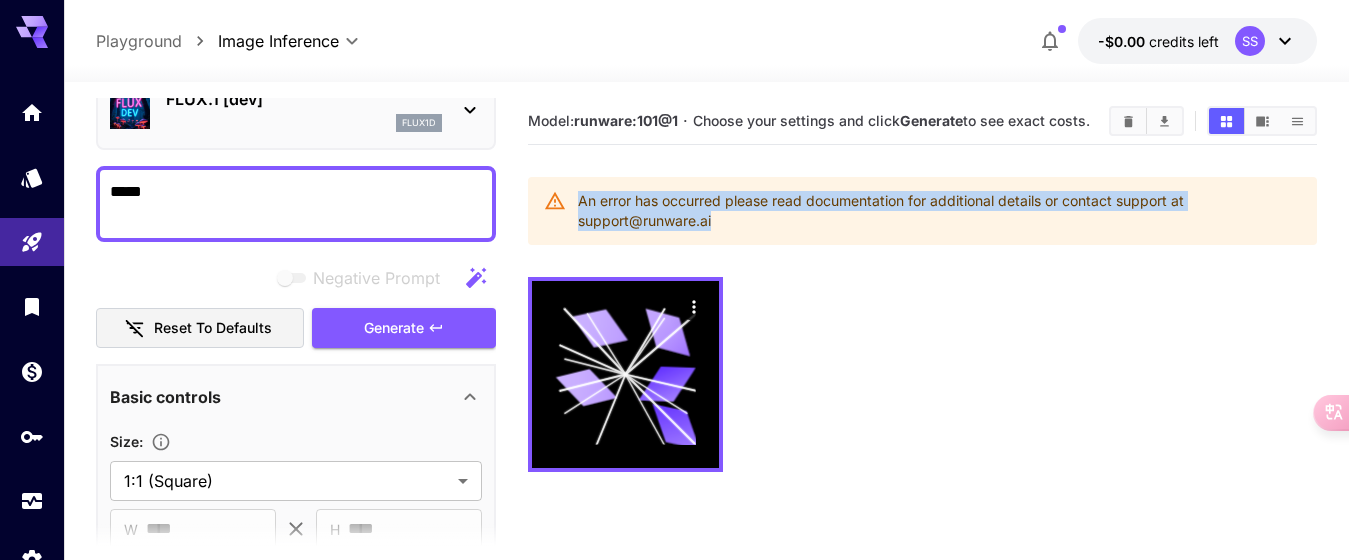 drag, startPoint x: 732, startPoint y: 231, endPoint x: 576, endPoint y: 198, distance: 159.4522 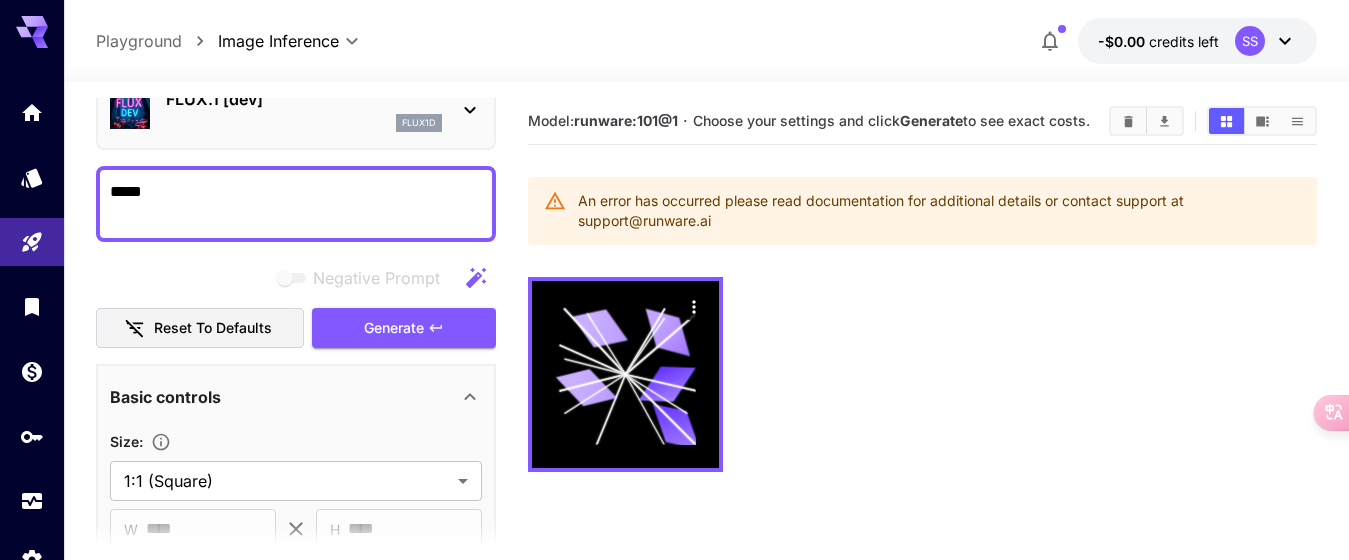 click at bounding box center [922, 374] 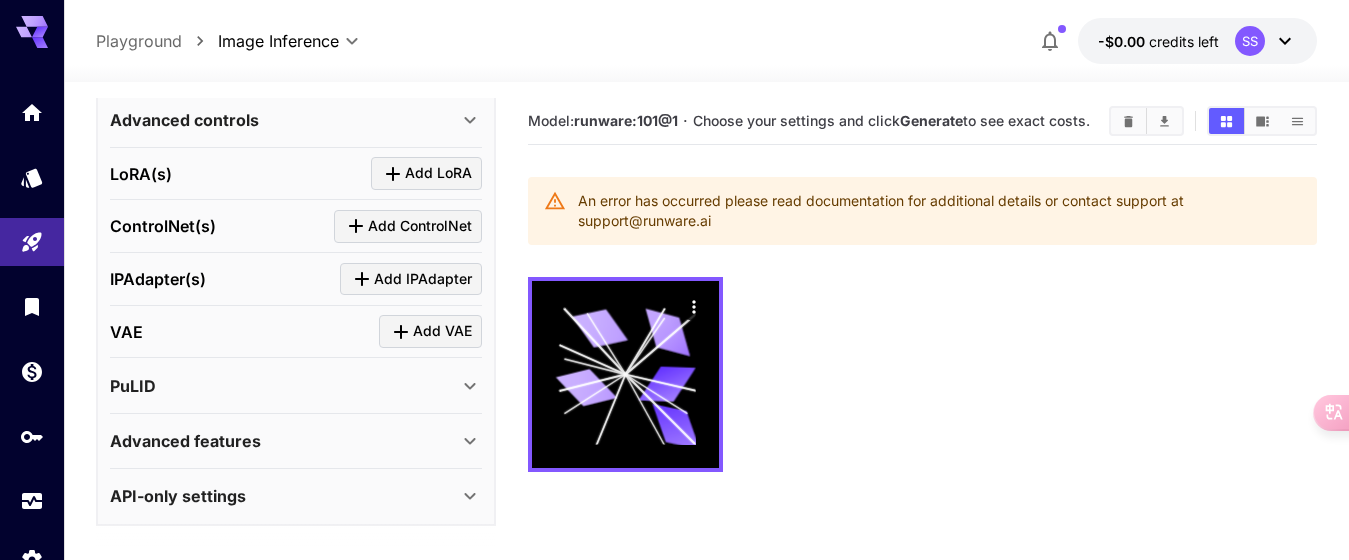 scroll, scrollTop: 746, scrollLeft: 0, axis: vertical 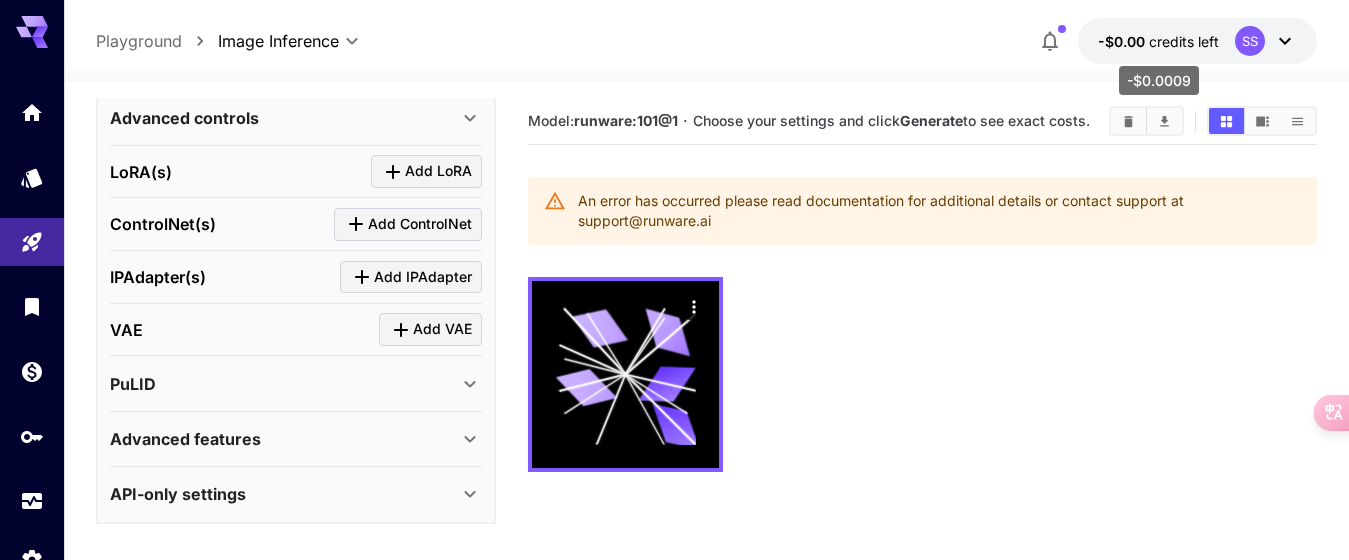 click on "credits left" at bounding box center (1184, 41) 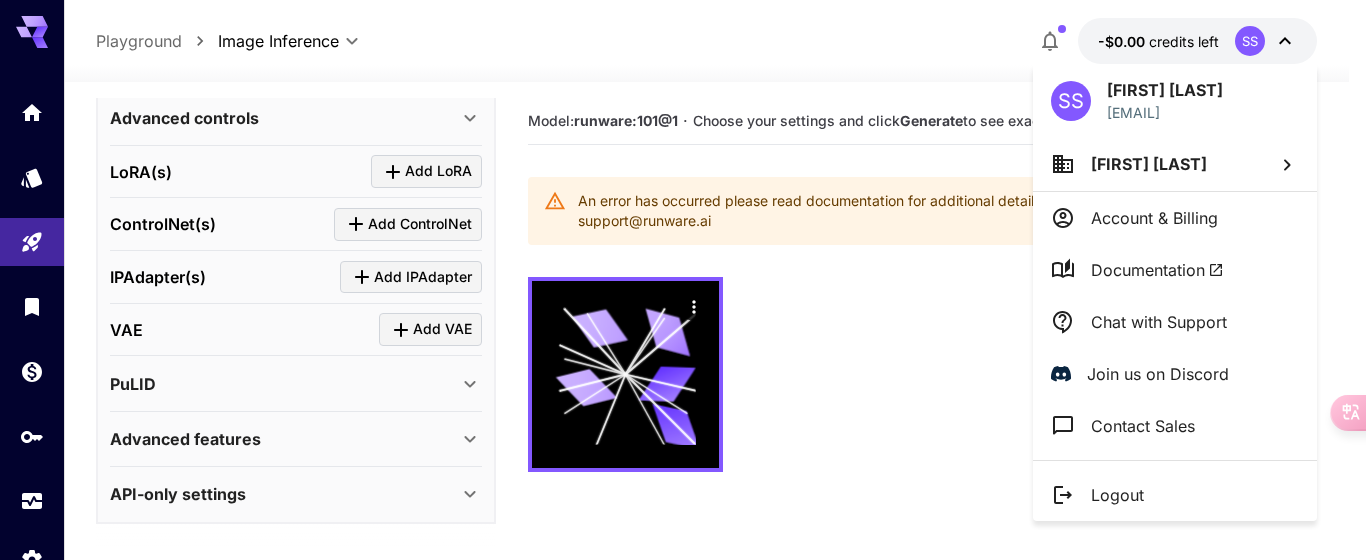 click on "Logout" at bounding box center (1117, 495) 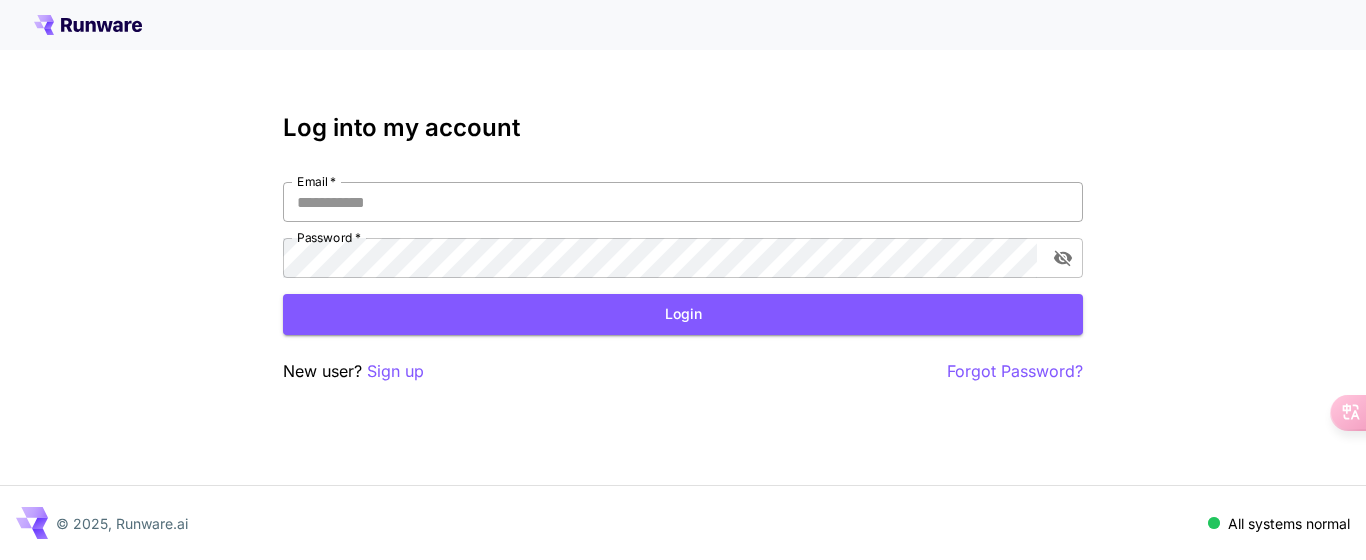 type on "**********" 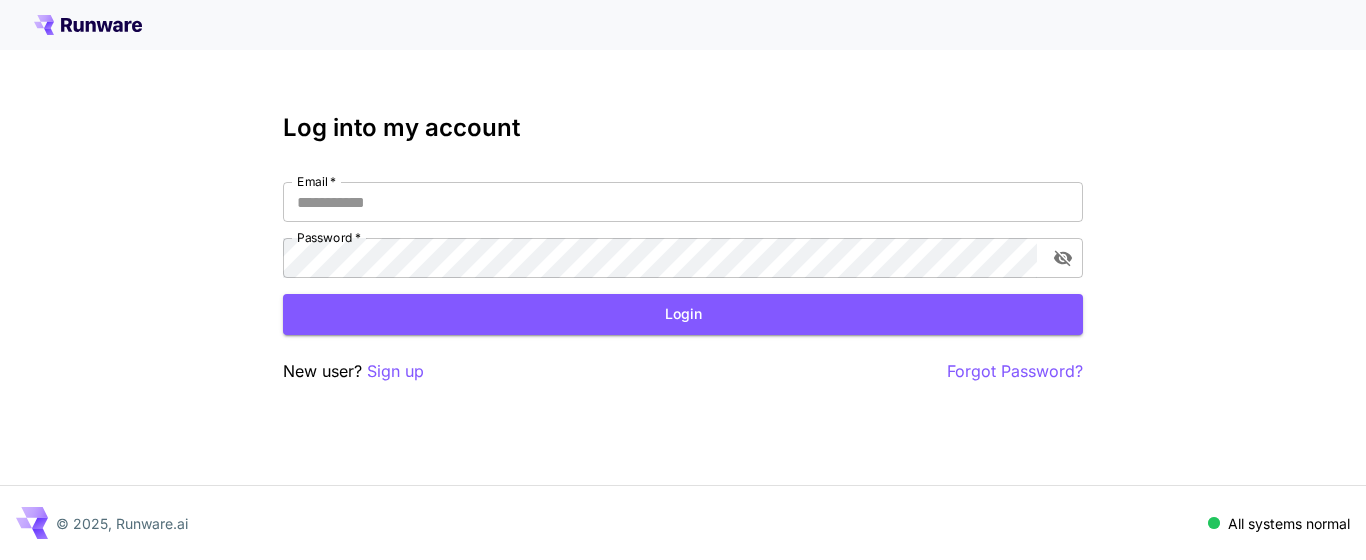 scroll, scrollTop: 0, scrollLeft: 0, axis: both 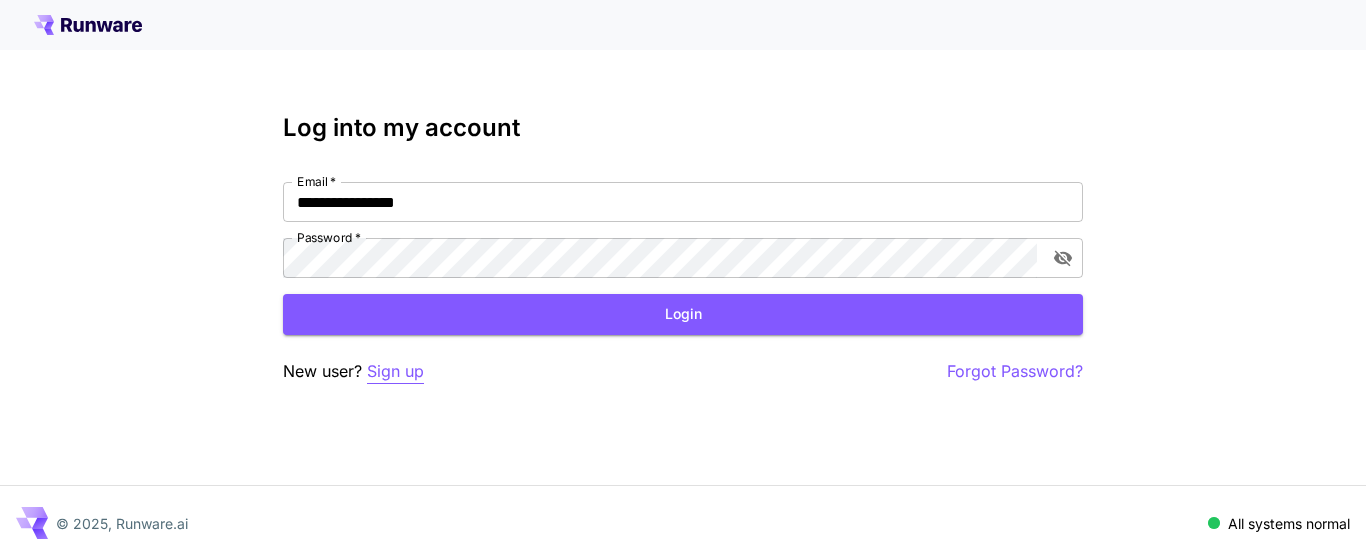 click on "Sign up" at bounding box center [395, 371] 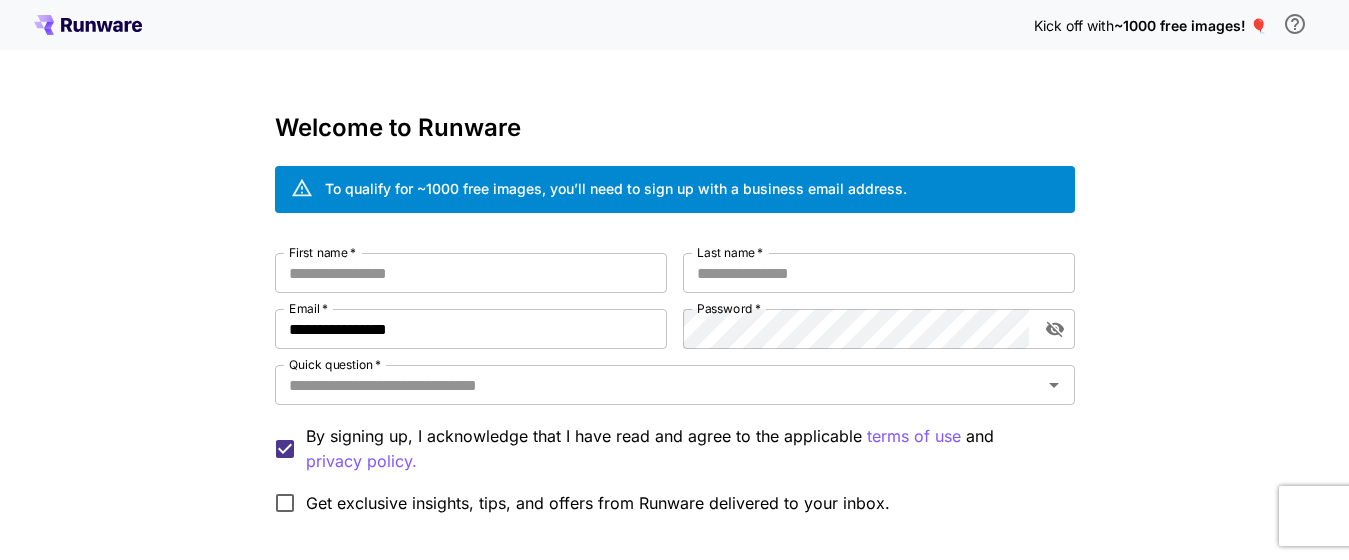 scroll, scrollTop: 100, scrollLeft: 0, axis: vertical 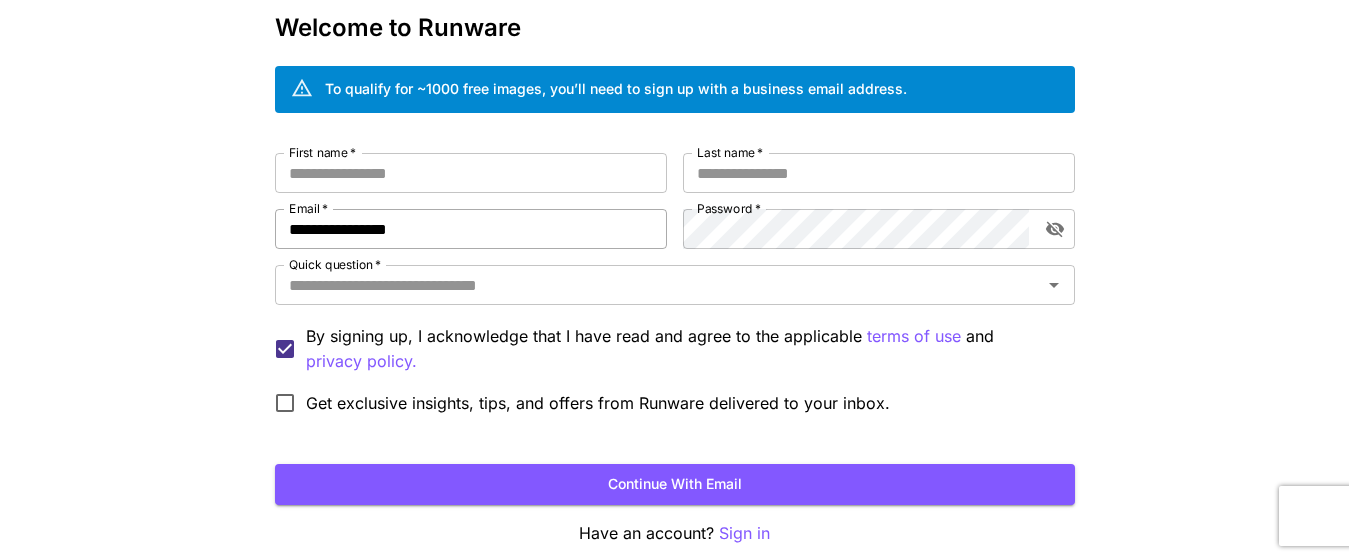 click on "**********" at bounding box center (471, 229) 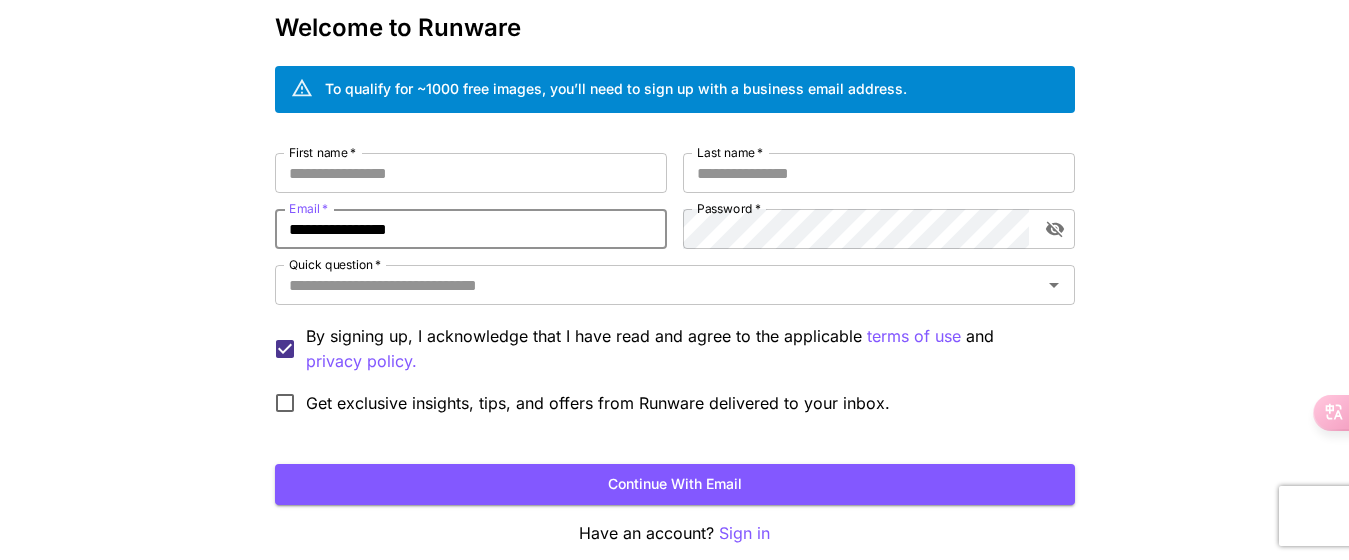 drag, startPoint x: 521, startPoint y: 229, endPoint x: 173, endPoint y: 215, distance: 348.2815 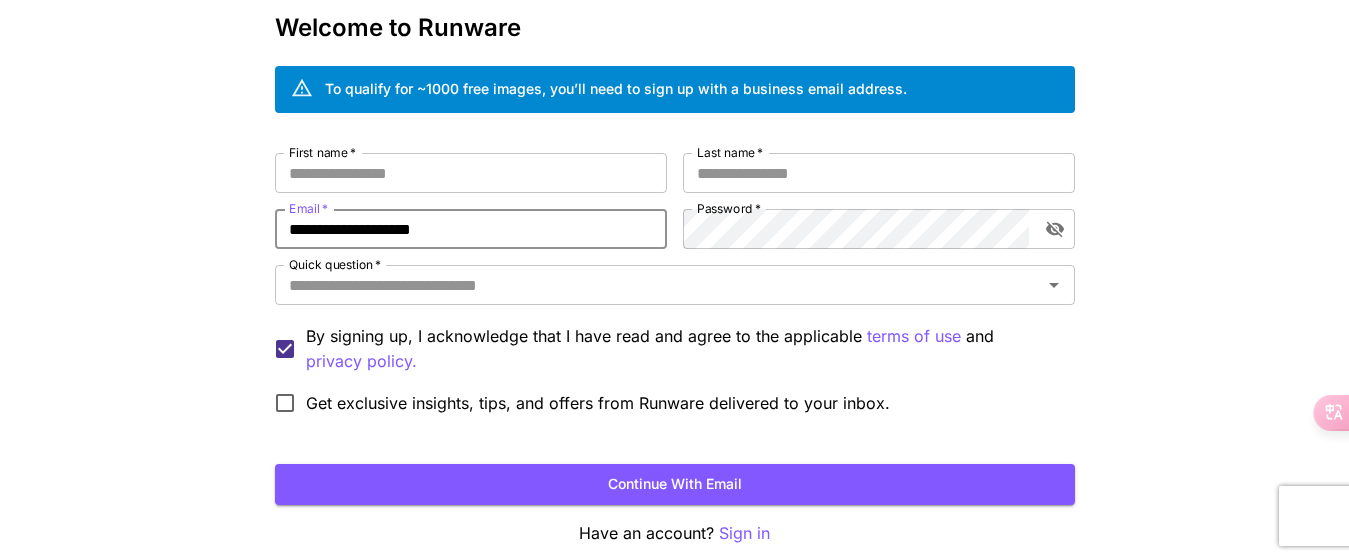 type on "**********" 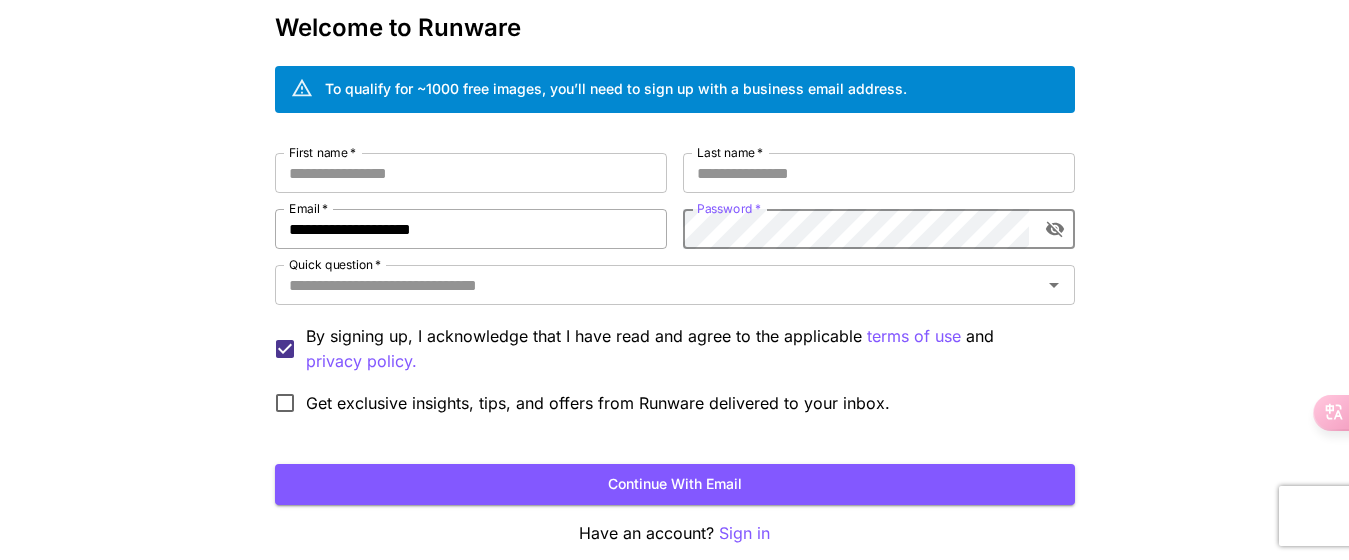click on "**********" at bounding box center (675, 288) 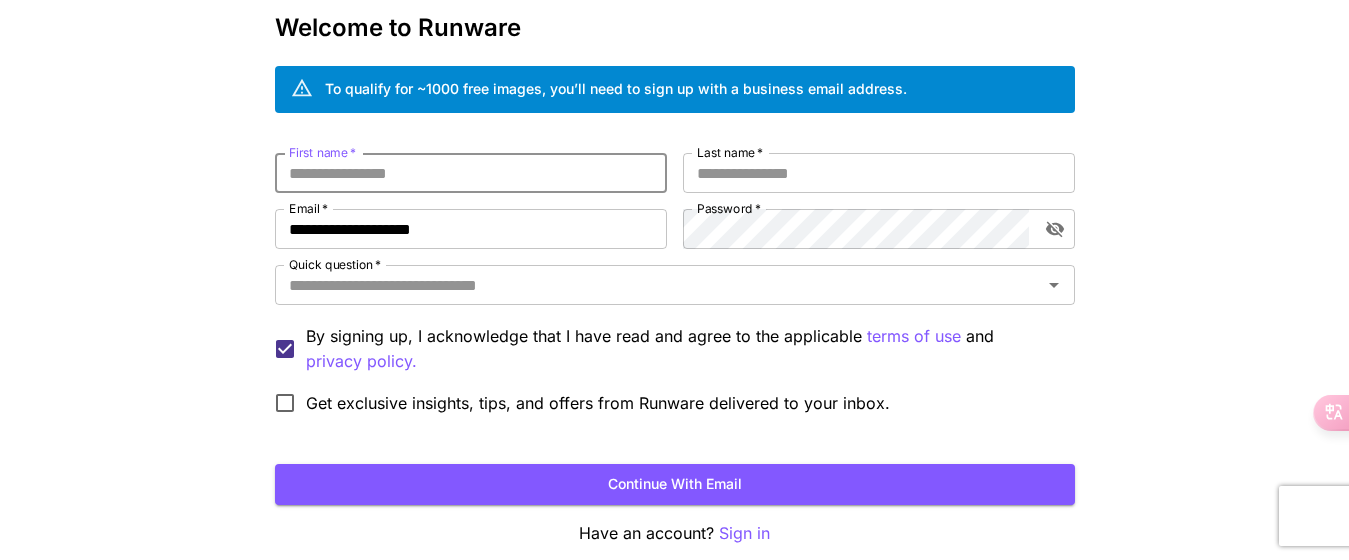 click on "First name   *" at bounding box center [471, 173] 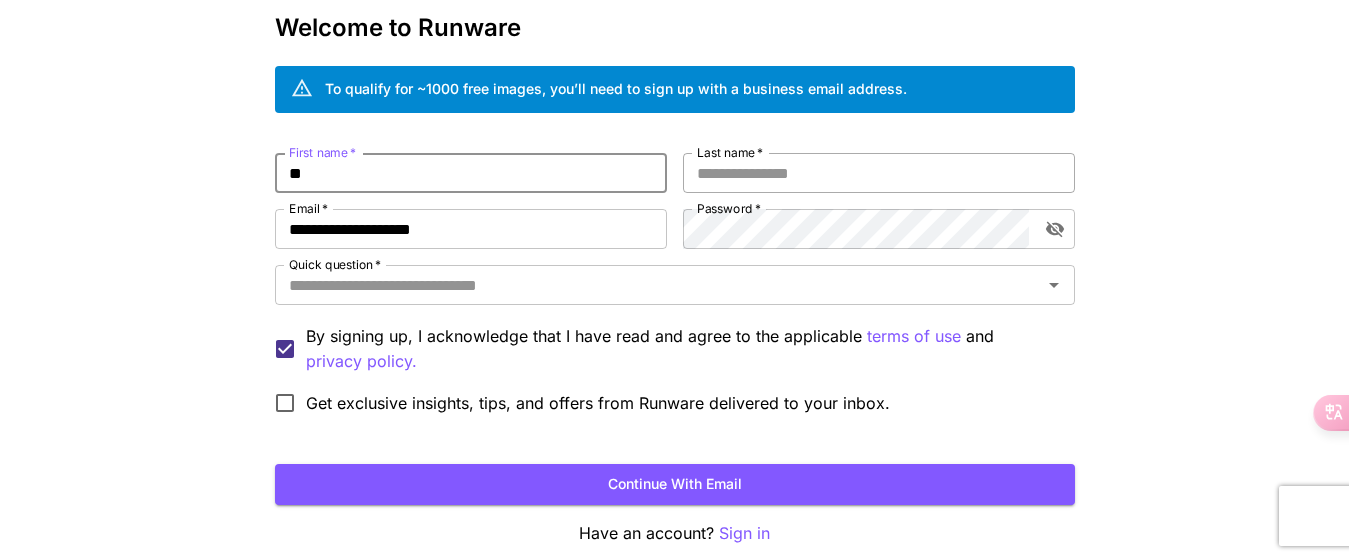type on "**" 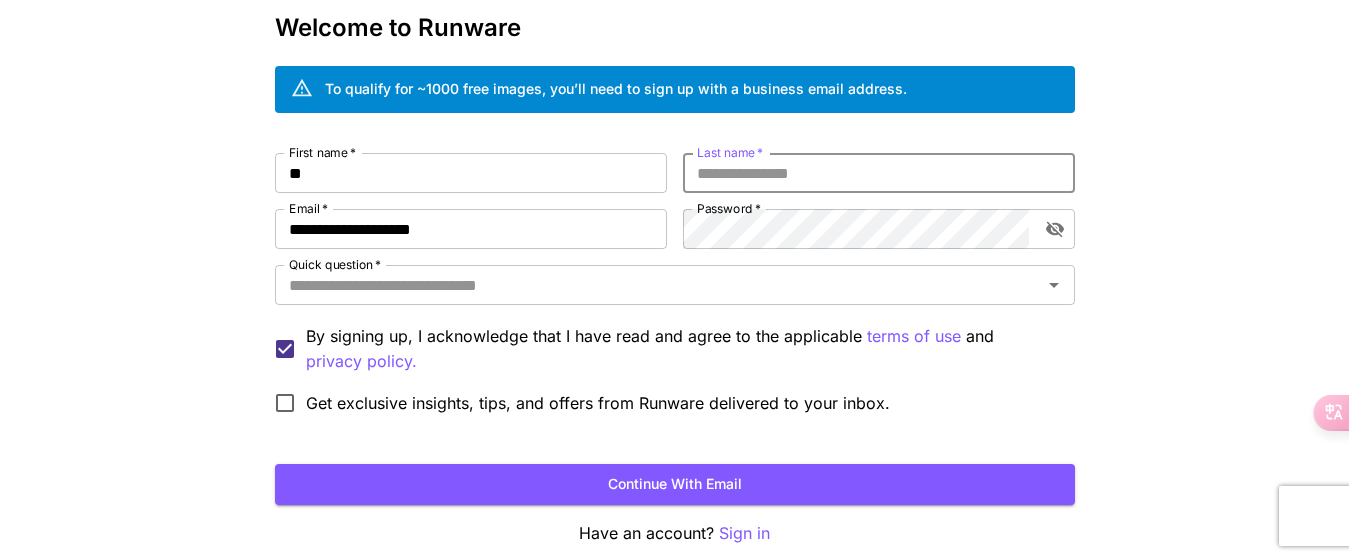 click on "Last name   *" at bounding box center (879, 173) 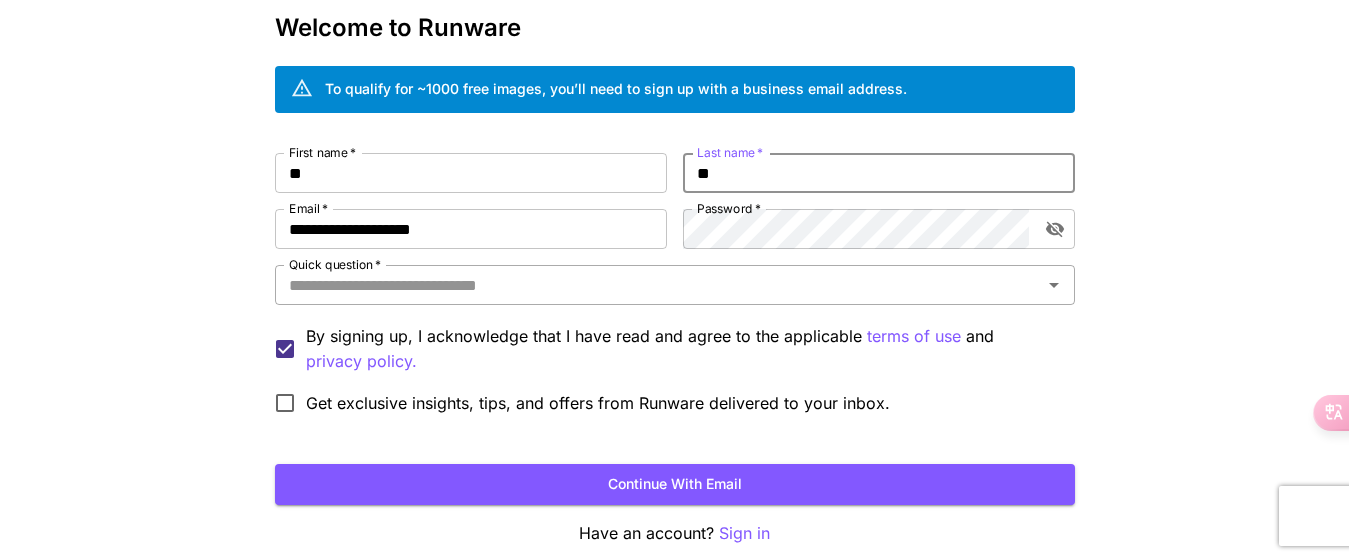 type on "**" 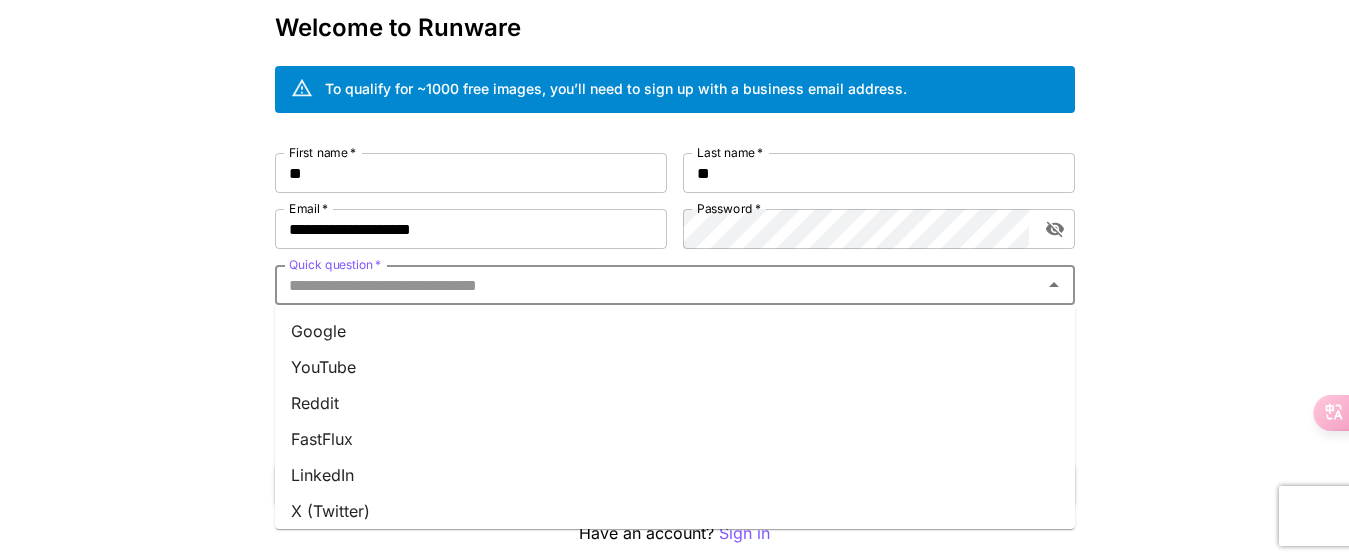 click on "Google" at bounding box center (675, 331) 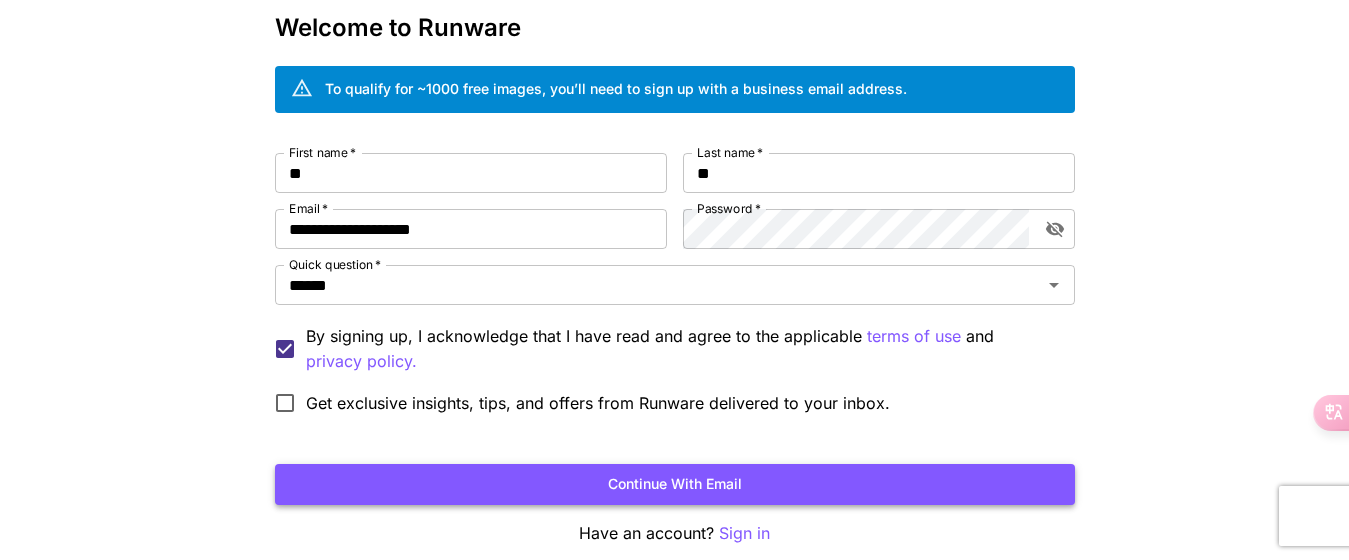 click on "Continue with email" at bounding box center (675, 484) 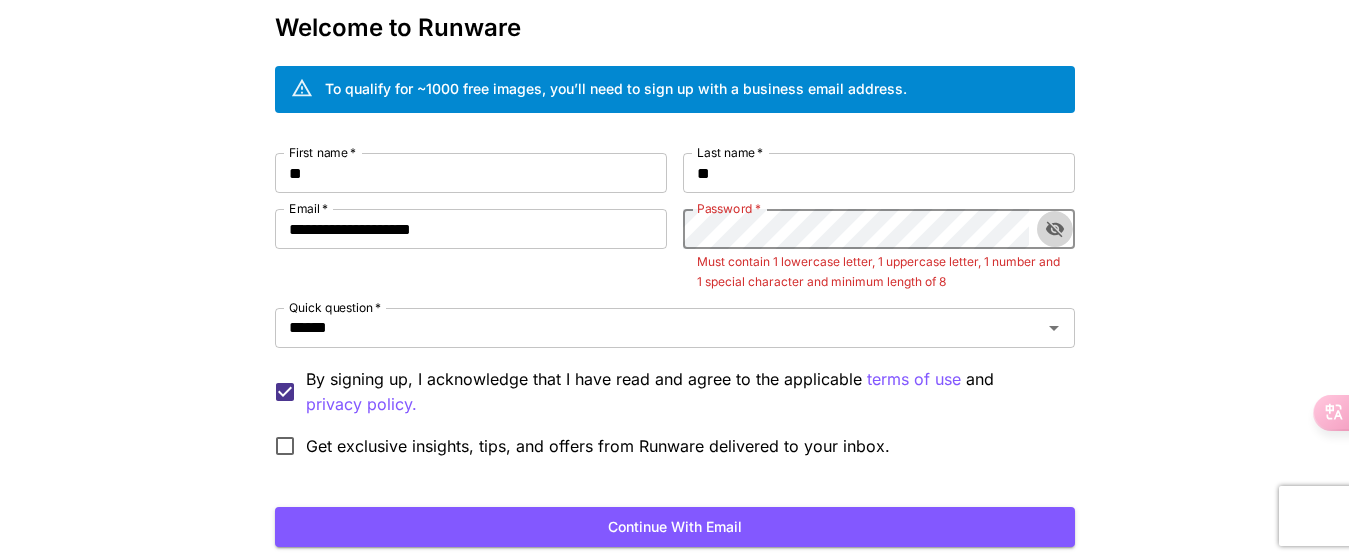 click 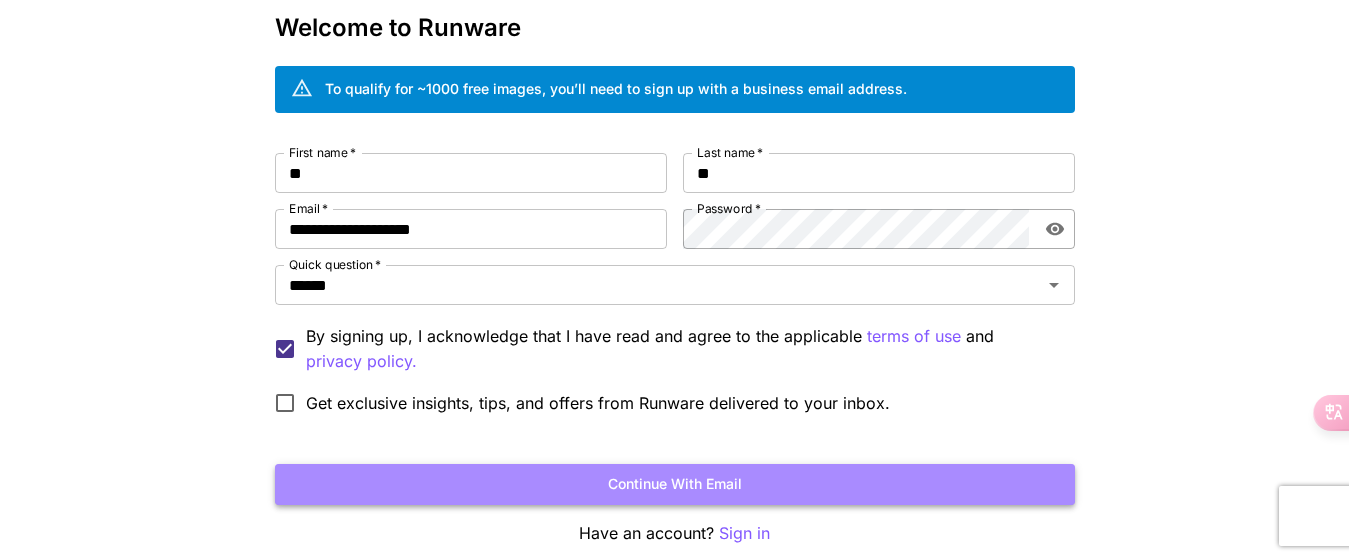 click on "Continue with email" at bounding box center [675, 484] 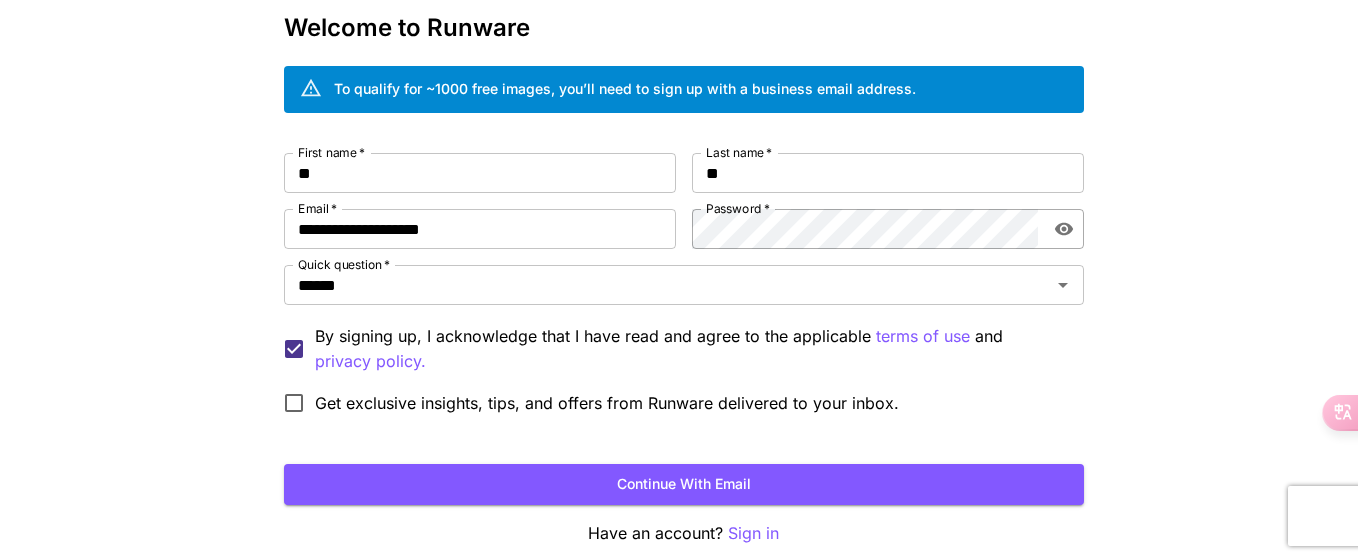 scroll, scrollTop: 0, scrollLeft: 0, axis: both 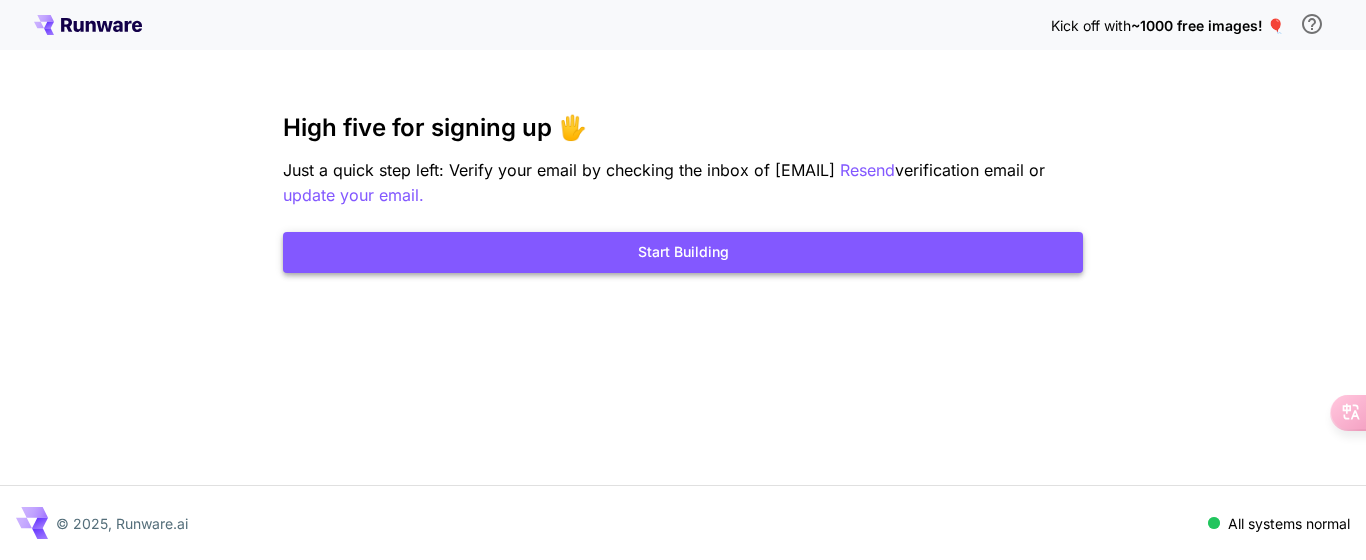 click on "Start Building" at bounding box center (683, 252) 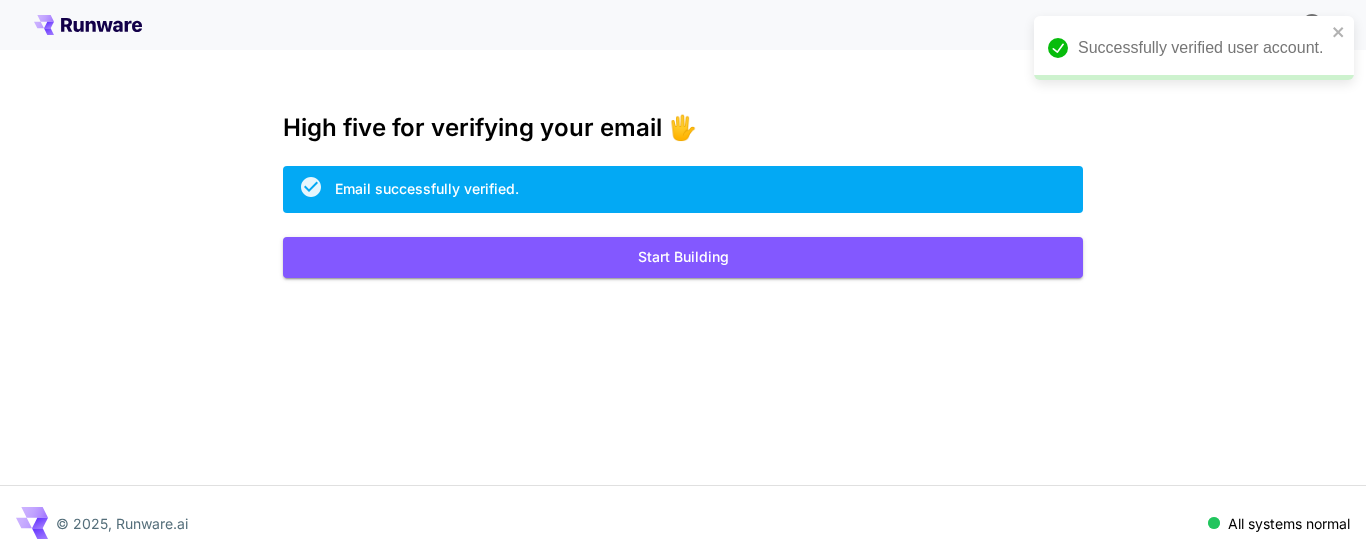 scroll, scrollTop: 0, scrollLeft: 0, axis: both 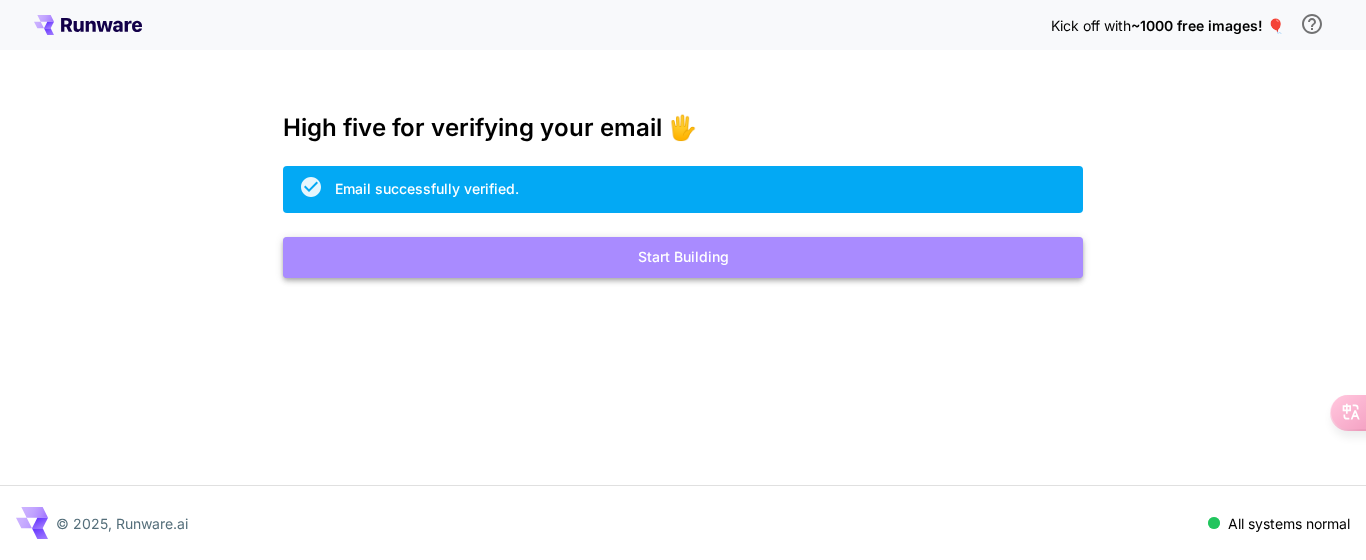 click on "Start Building" at bounding box center [683, 257] 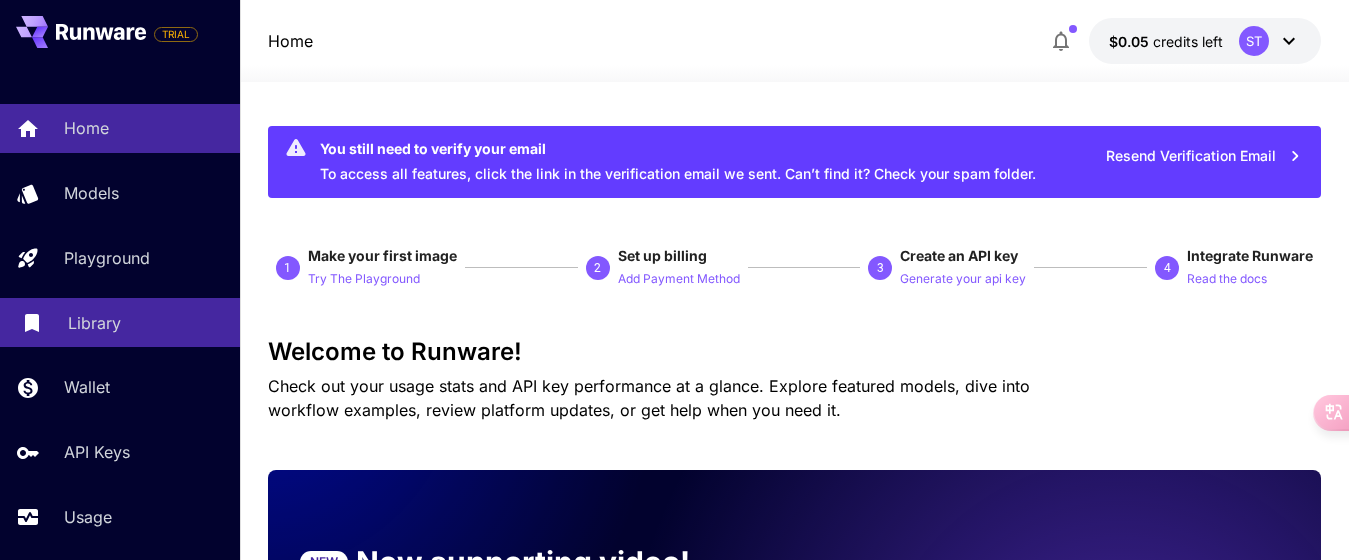 click on "Library" at bounding box center (94, 323) 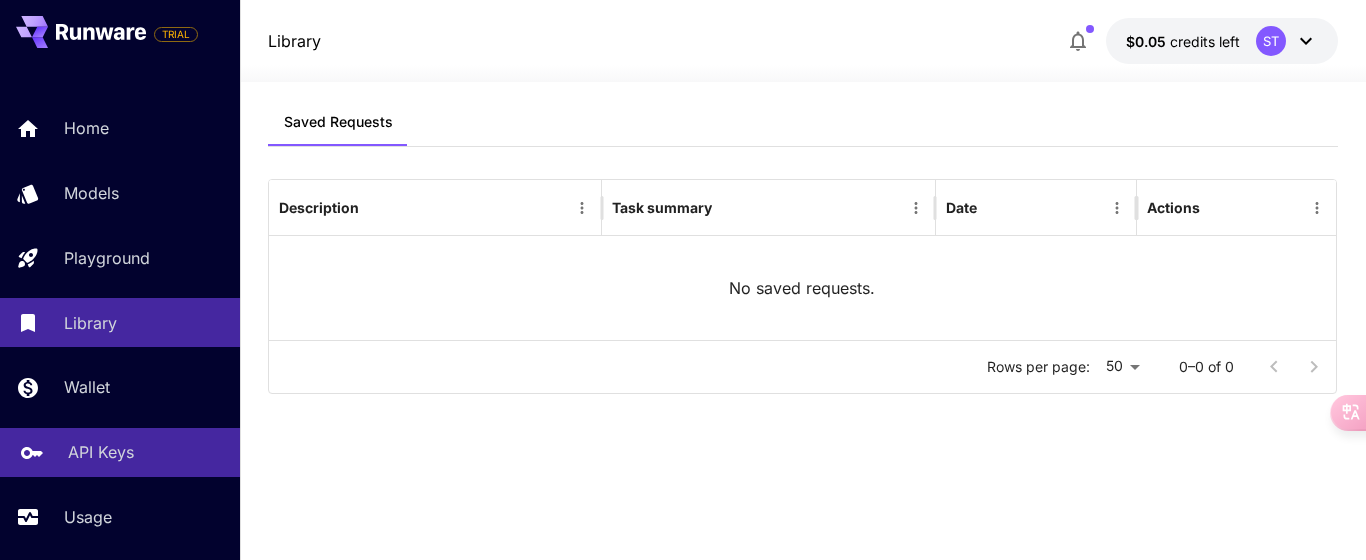 click on "API Keys" at bounding box center (101, 452) 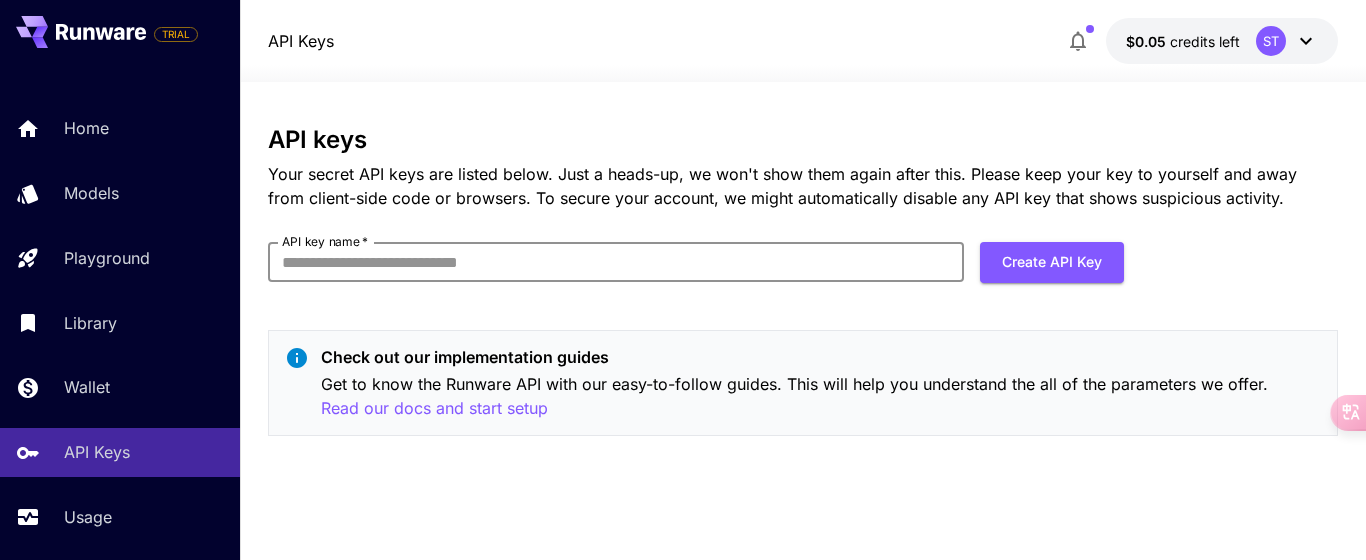 click on "API key name   *" at bounding box center (616, 262) 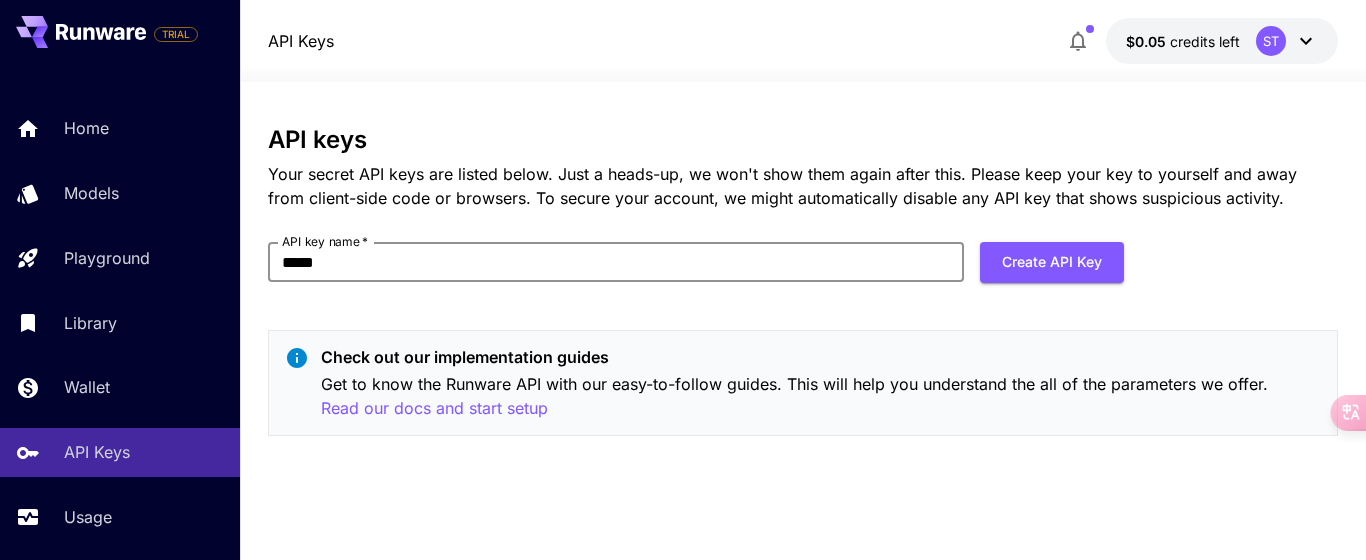 click on "*****" at bounding box center (616, 262) 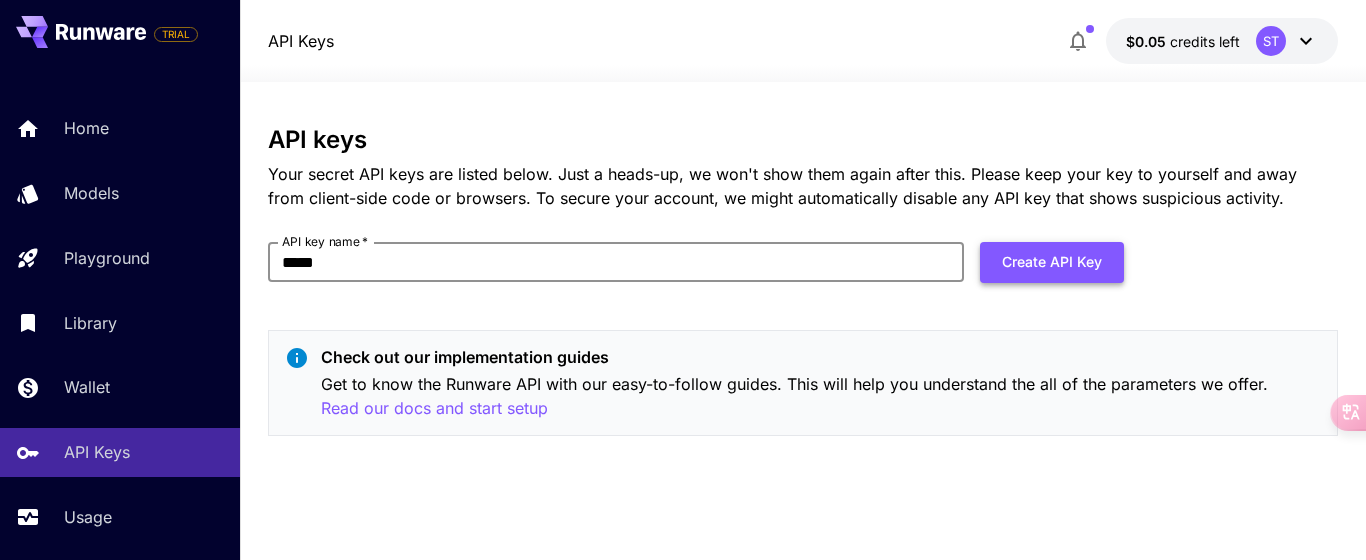 type on "*****" 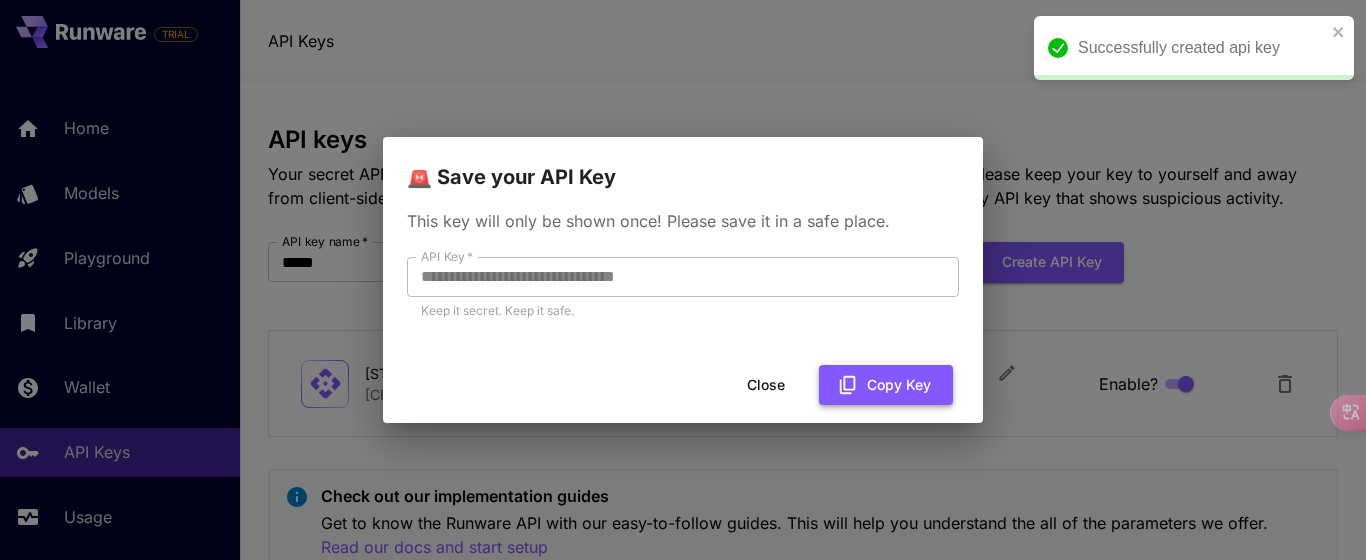 click on "Copy Key" at bounding box center (886, 385) 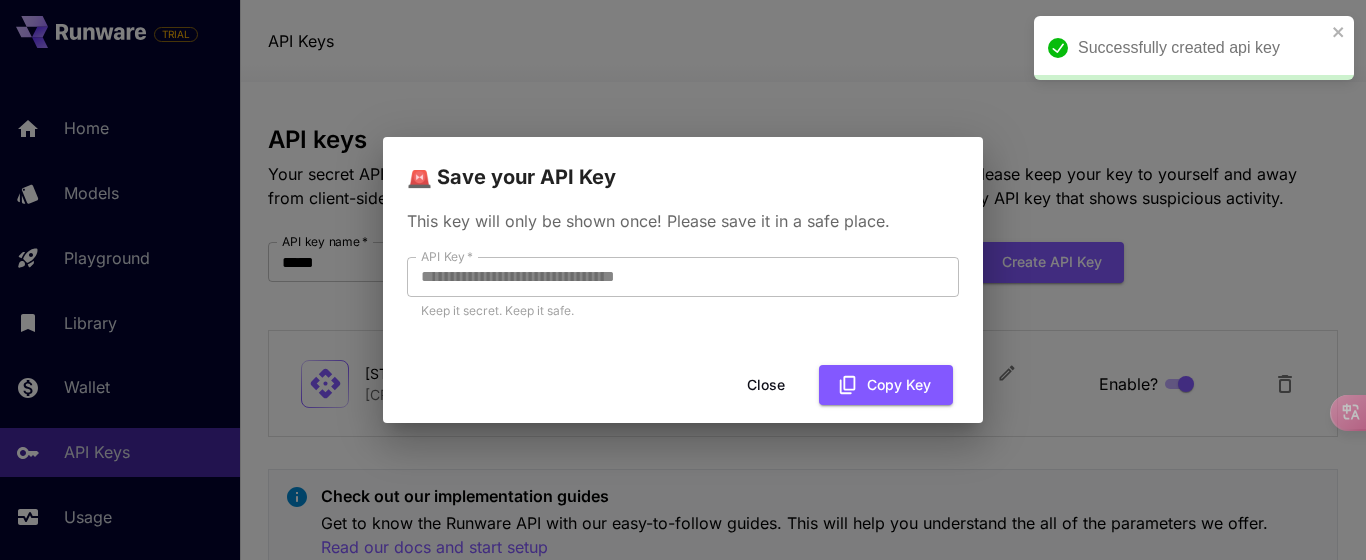 click on "Close" at bounding box center [766, 385] 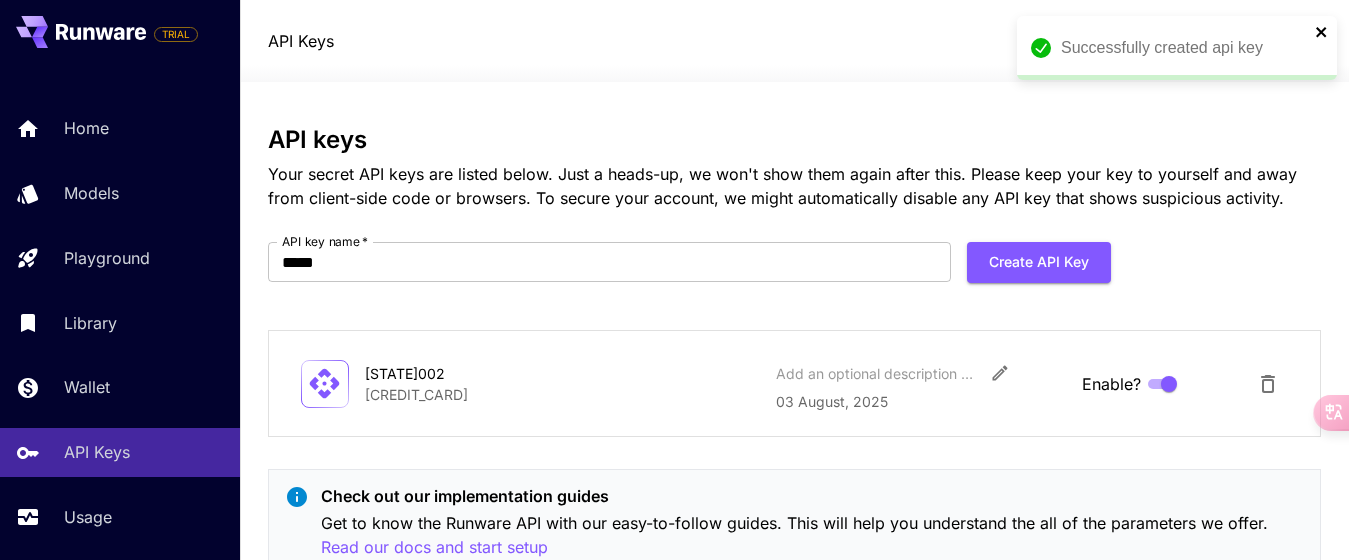 click 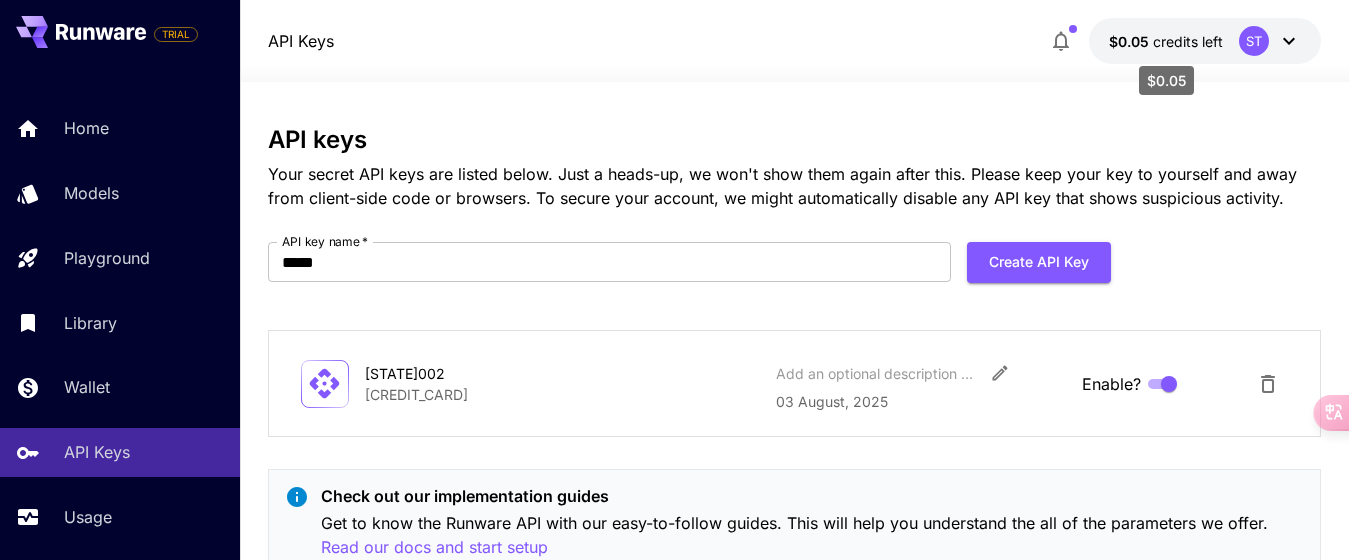 click on "$0.05" at bounding box center (1131, 41) 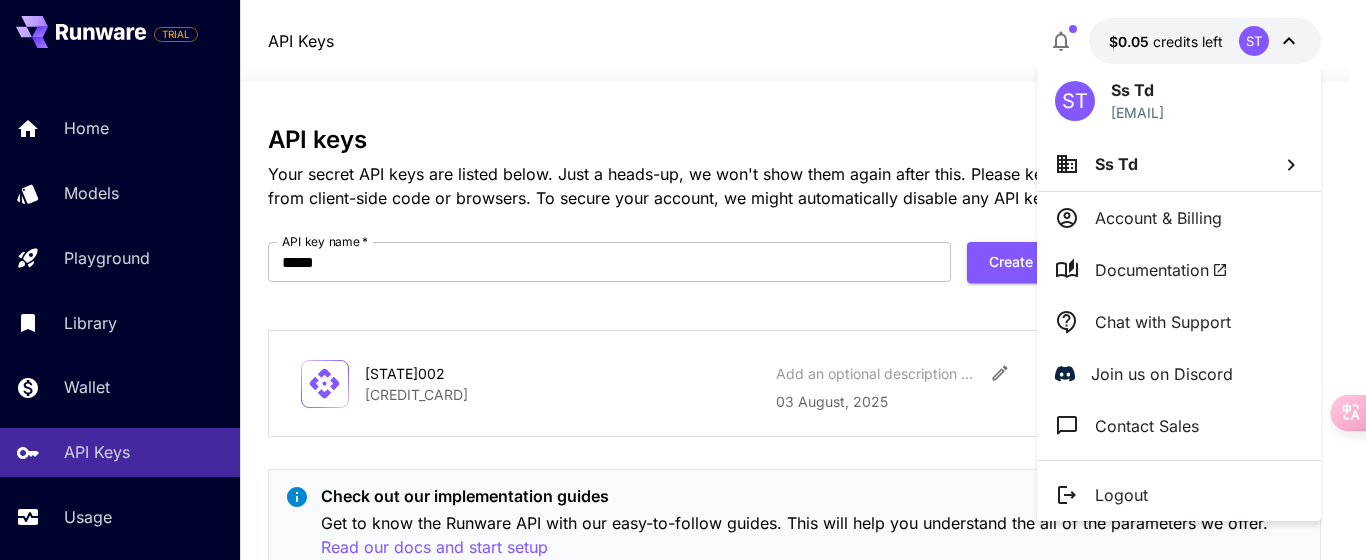 click at bounding box center [683, 280] 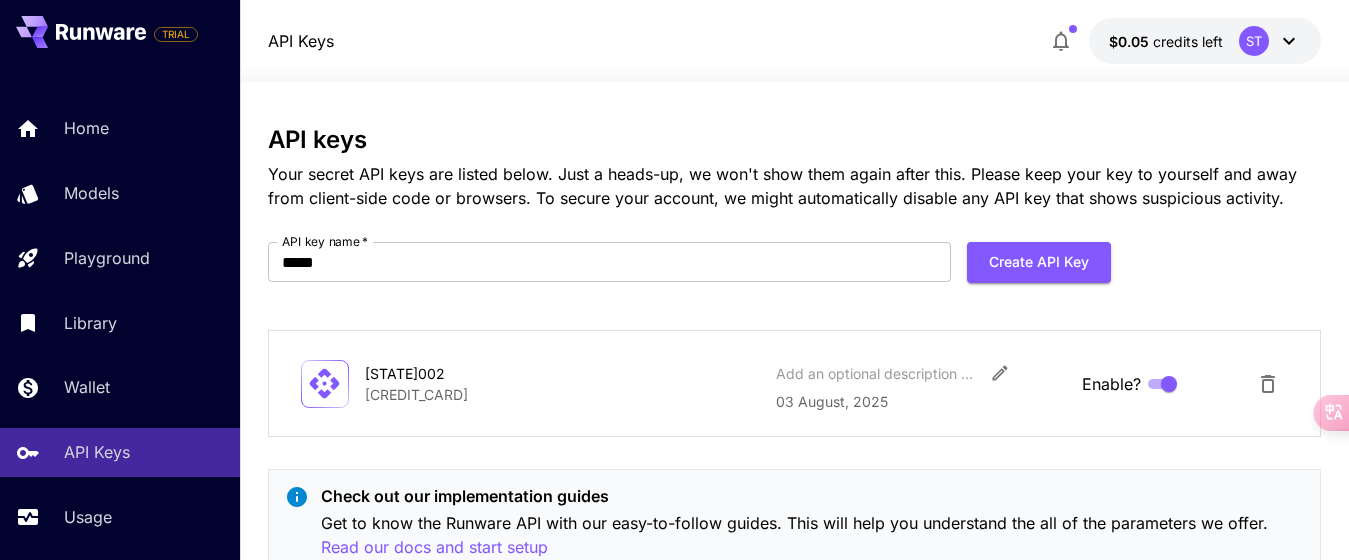 type 